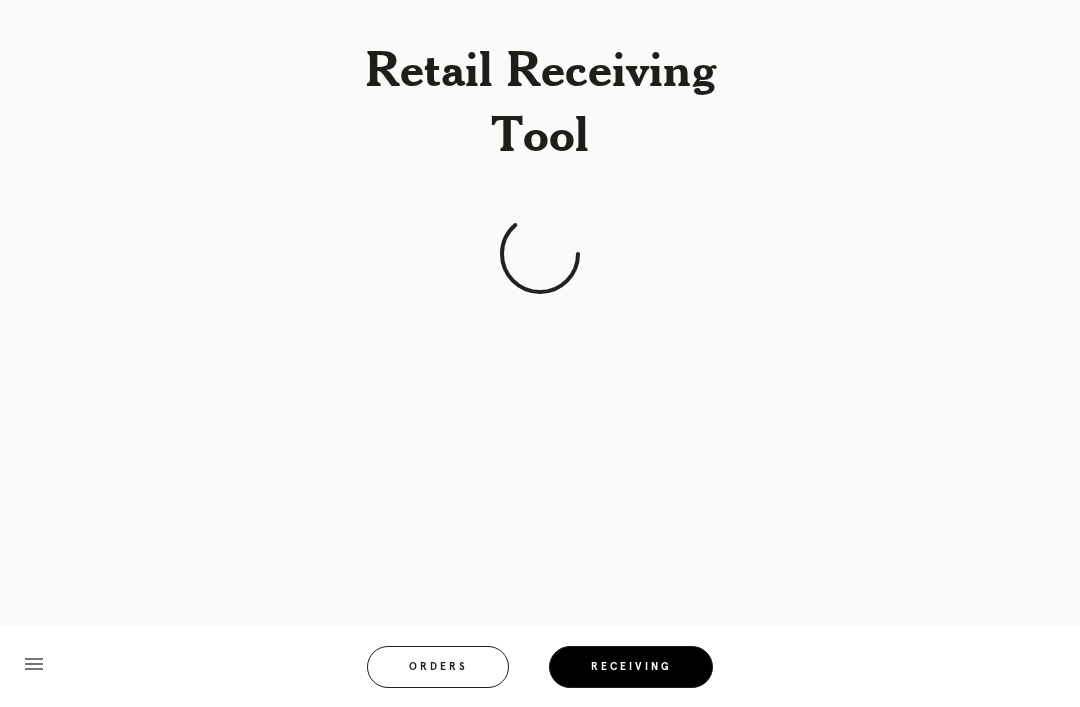 click on "Receiving" at bounding box center (631, 667) 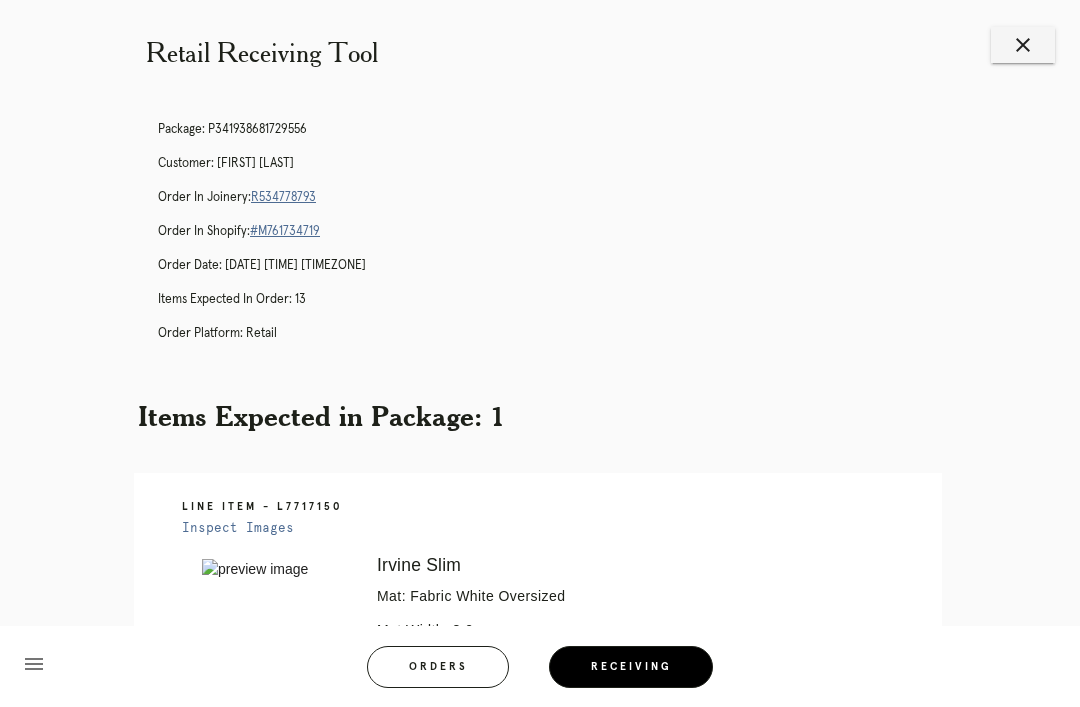 scroll, scrollTop: 0, scrollLeft: 0, axis: both 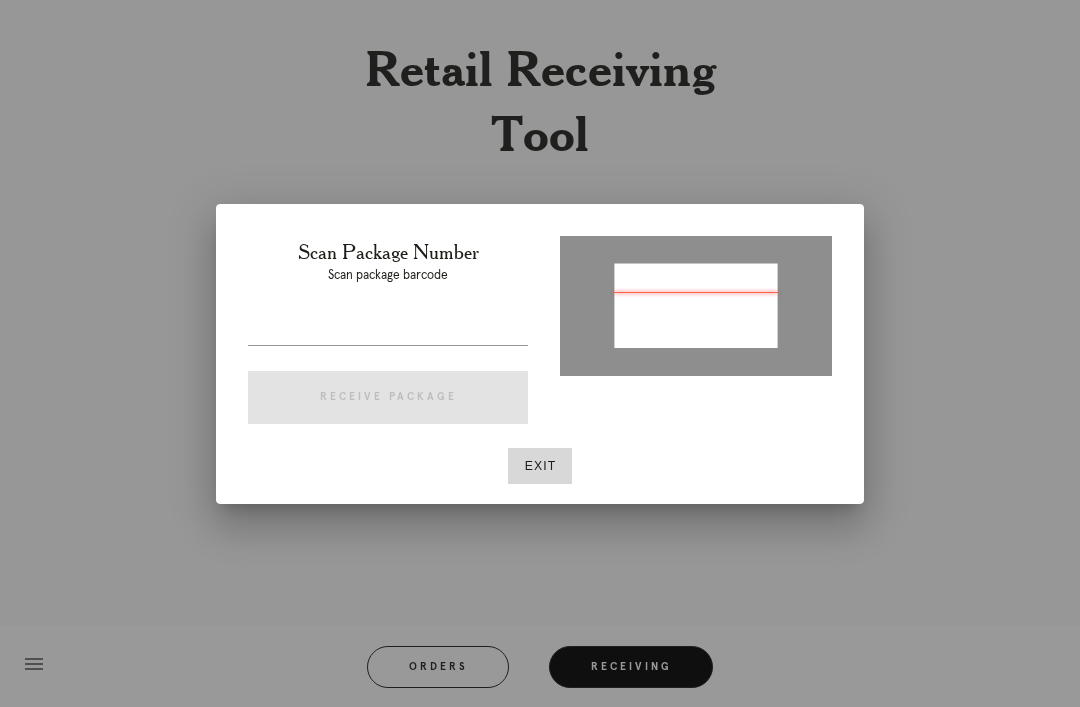 click at bounding box center (696, 304) 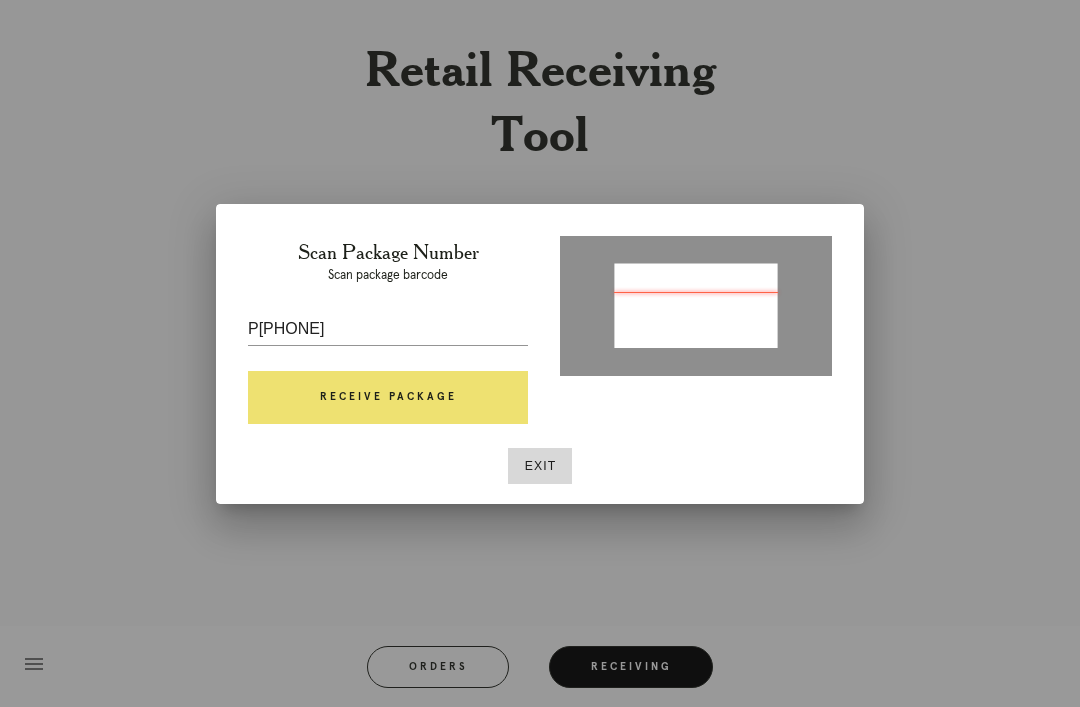 click on "Receive Package" at bounding box center (388, 398) 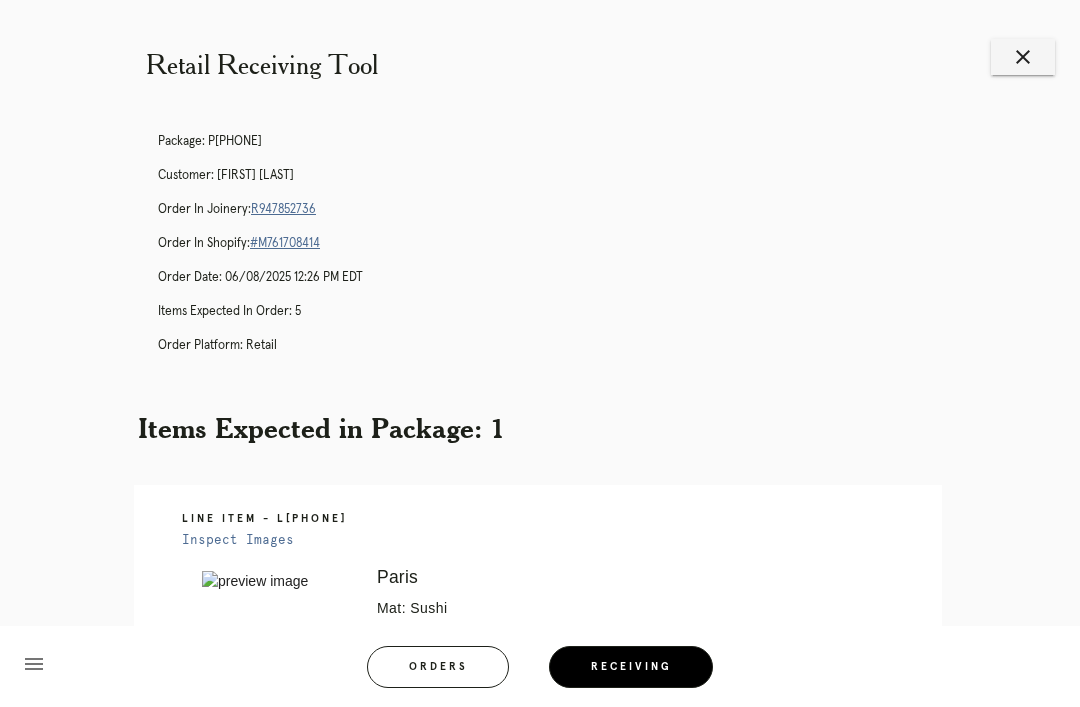 click on "Inspect Images" at bounding box center (238, 540) 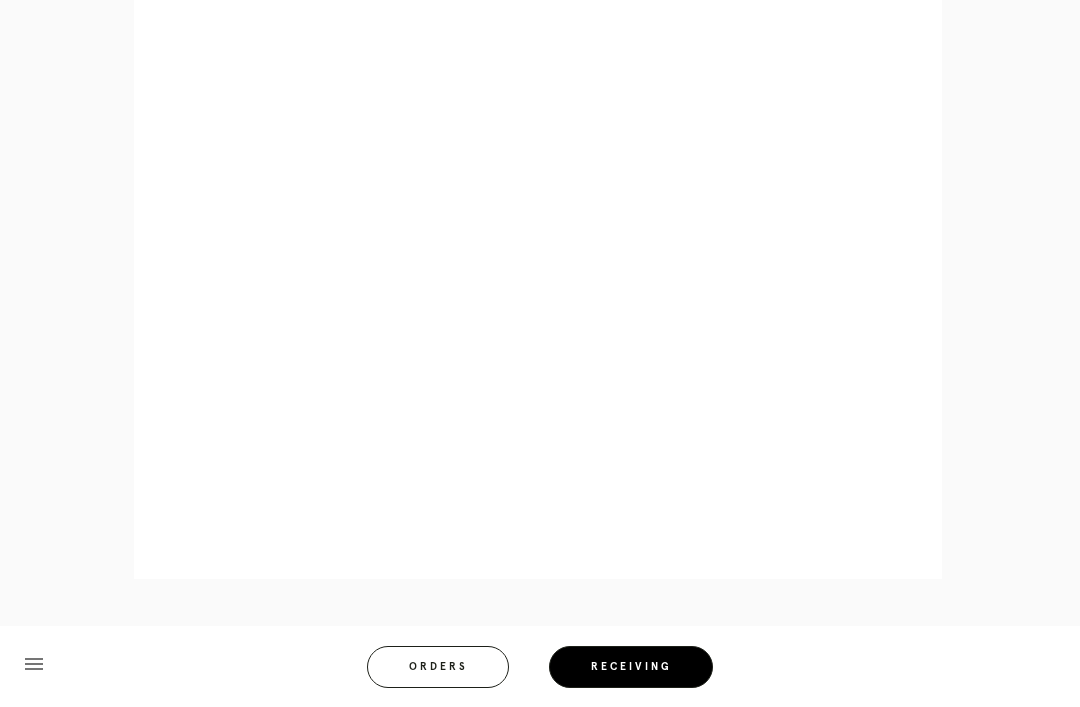 scroll, scrollTop: 944, scrollLeft: 0, axis: vertical 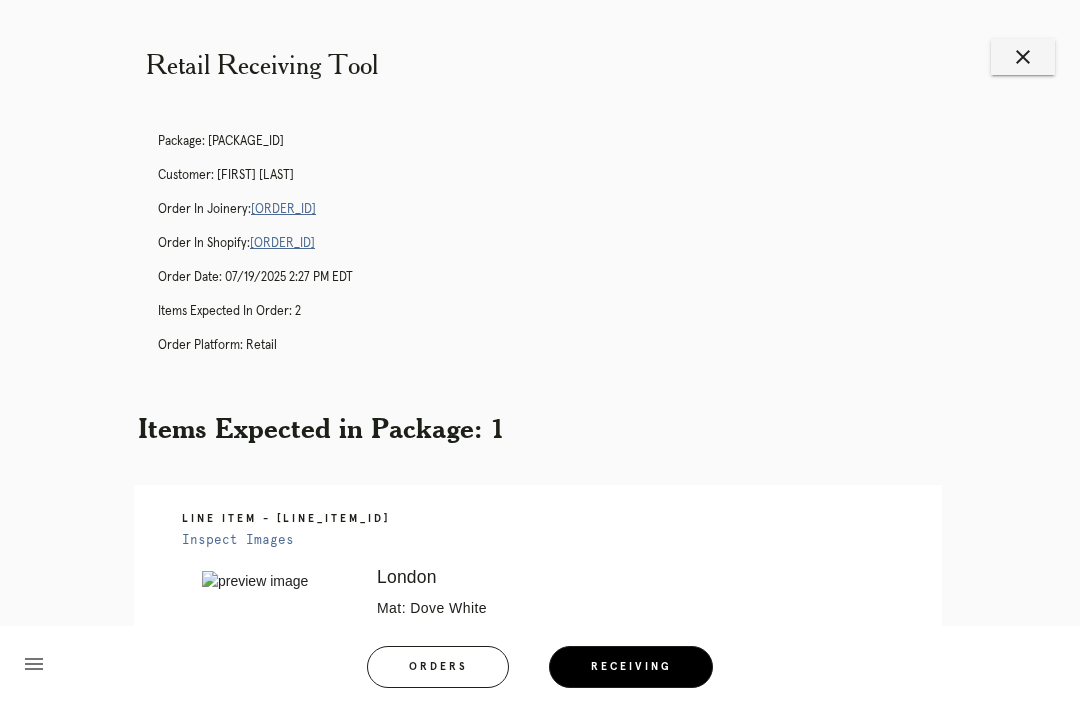 click on "R560992863" at bounding box center [283, 209] 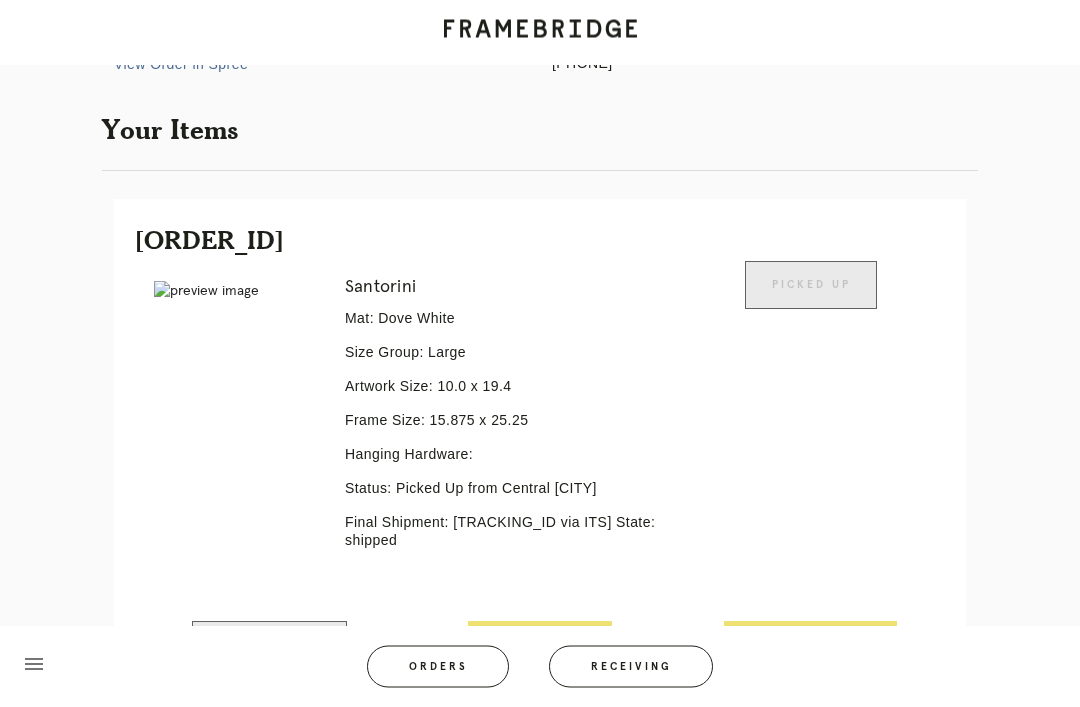 scroll, scrollTop: 0, scrollLeft: 0, axis: both 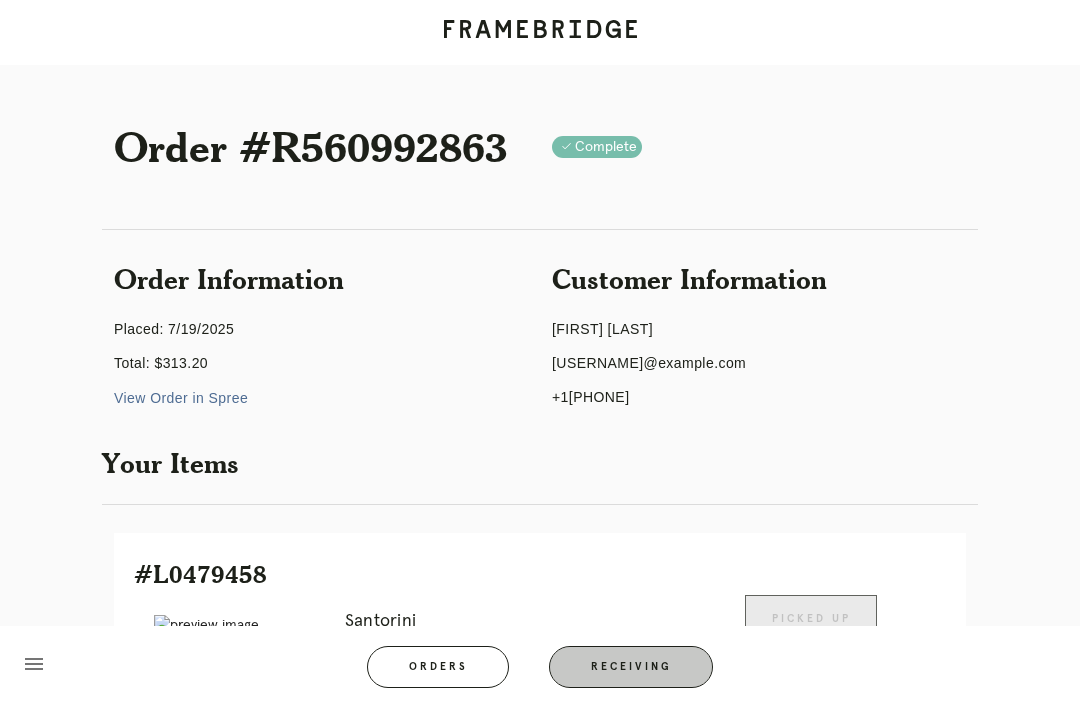 click on "menu
Orders
Receiving" at bounding box center (540, 666) 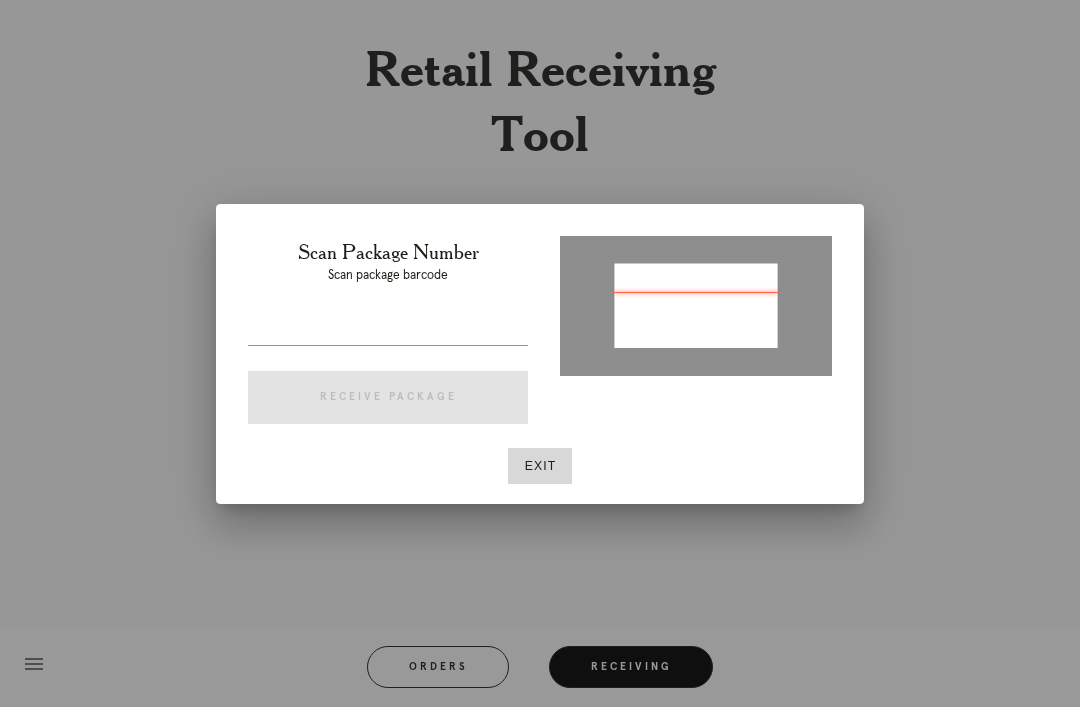 type on "P623488728907185" 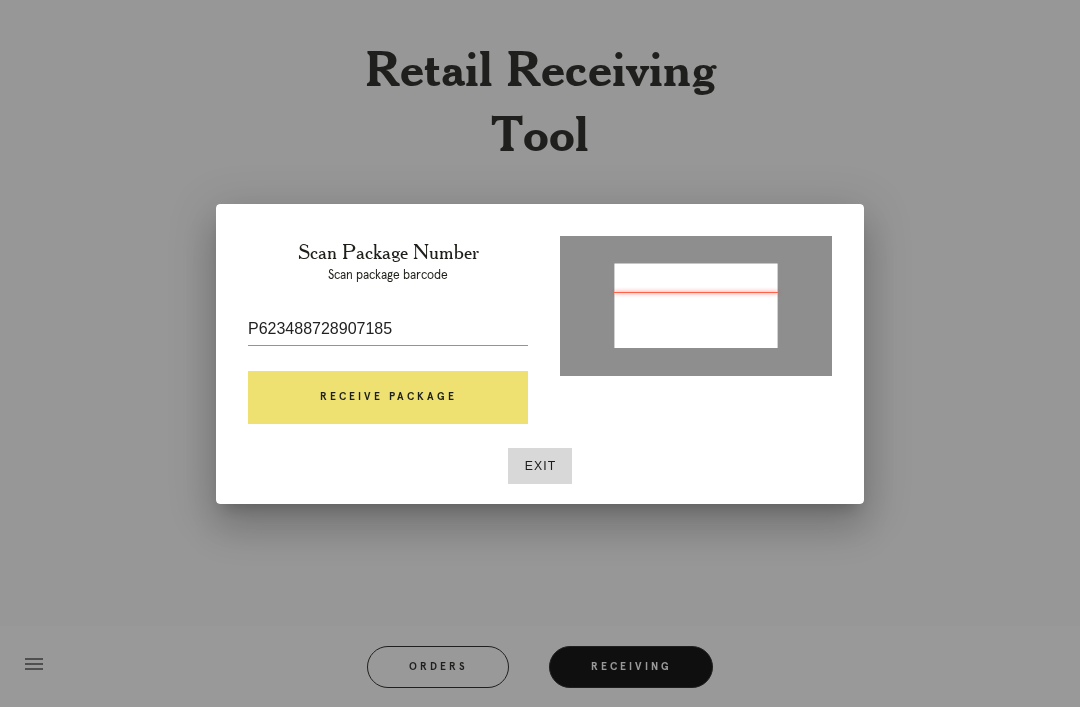 click on "Receive Package" at bounding box center [388, 398] 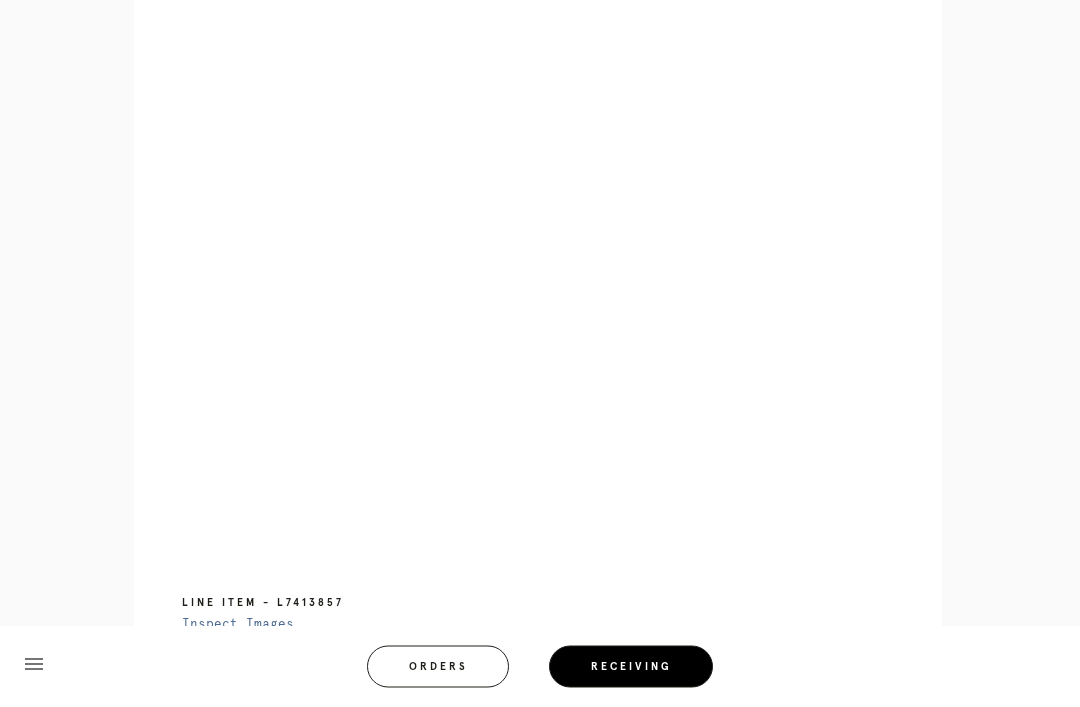 scroll, scrollTop: 962, scrollLeft: 0, axis: vertical 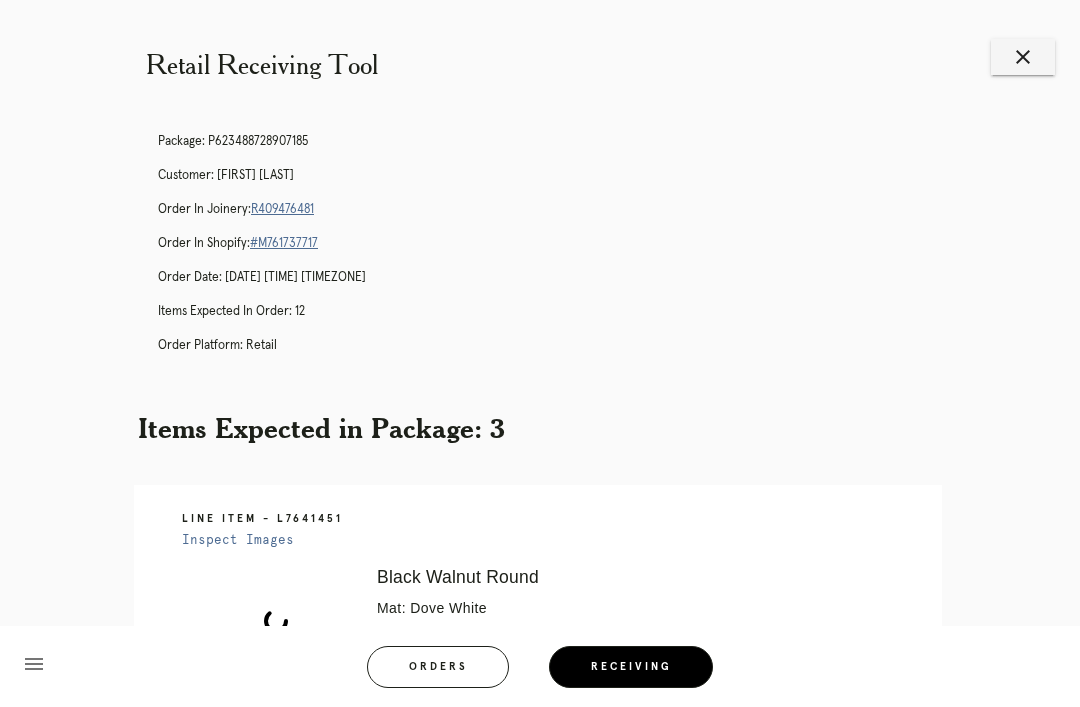 click on "Receiving" at bounding box center (631, 667) 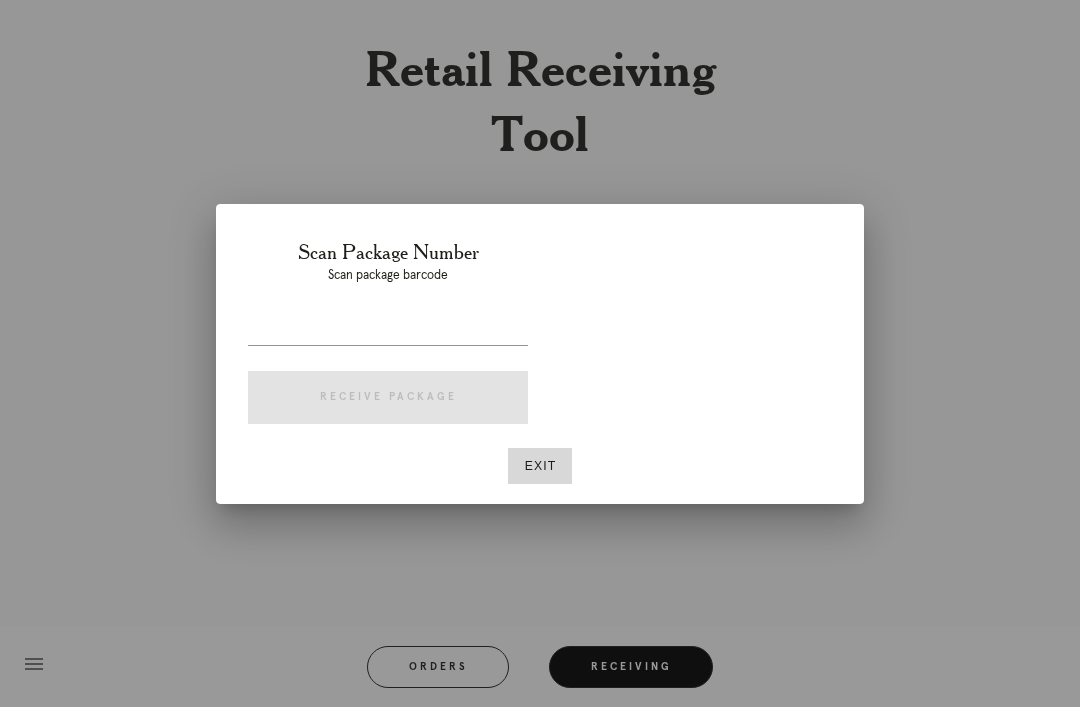 scroll, scrollTop: 0, scrollLeft: 0, axis: both 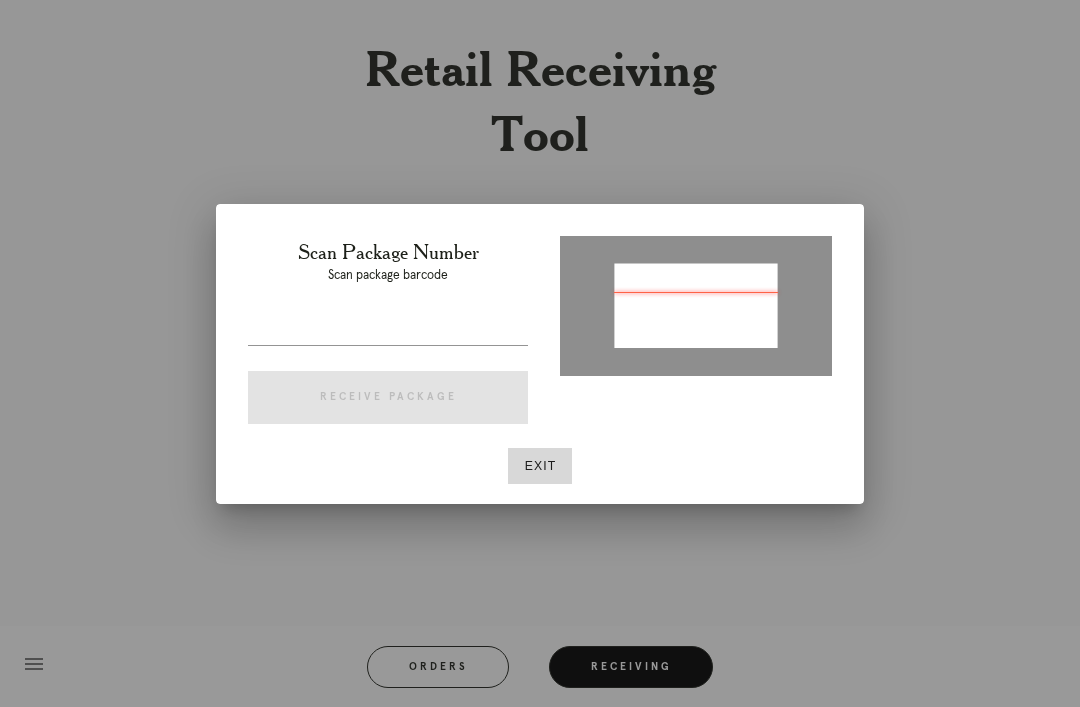 type on "[PACKAGE_ID]" 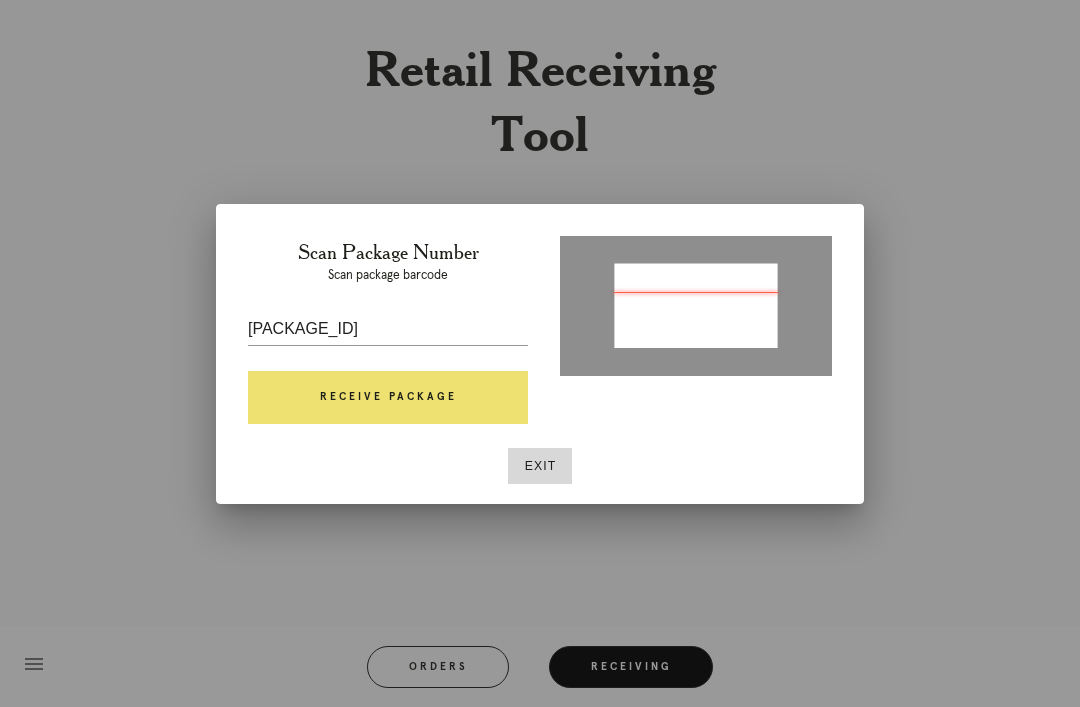 click on "Receive Package" at bounding box center [388, 398] 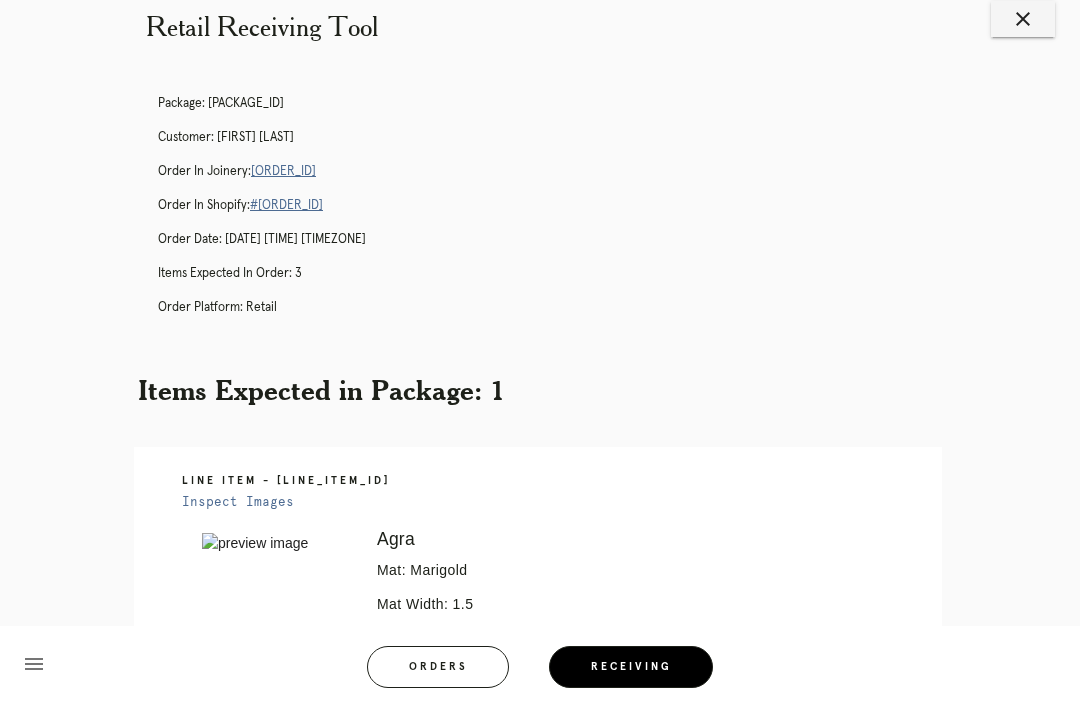 scroll, scrollTop: 42, scrollLeft: 0, axis: vertical 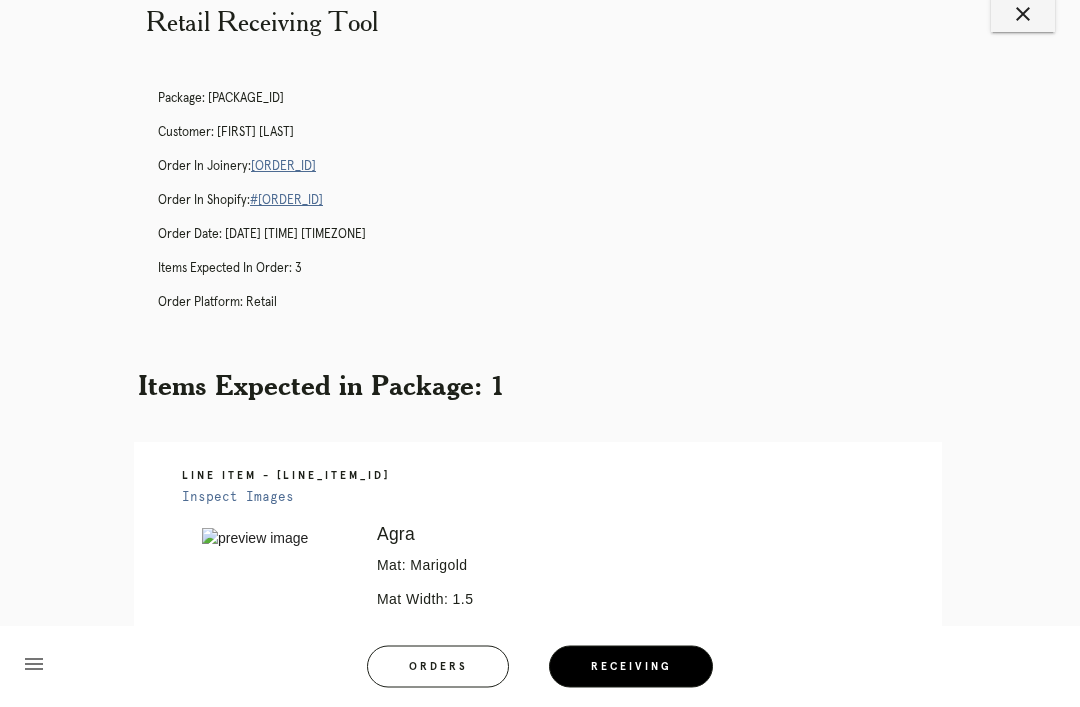 click on "[ID]" at bounding box center (283, 167) 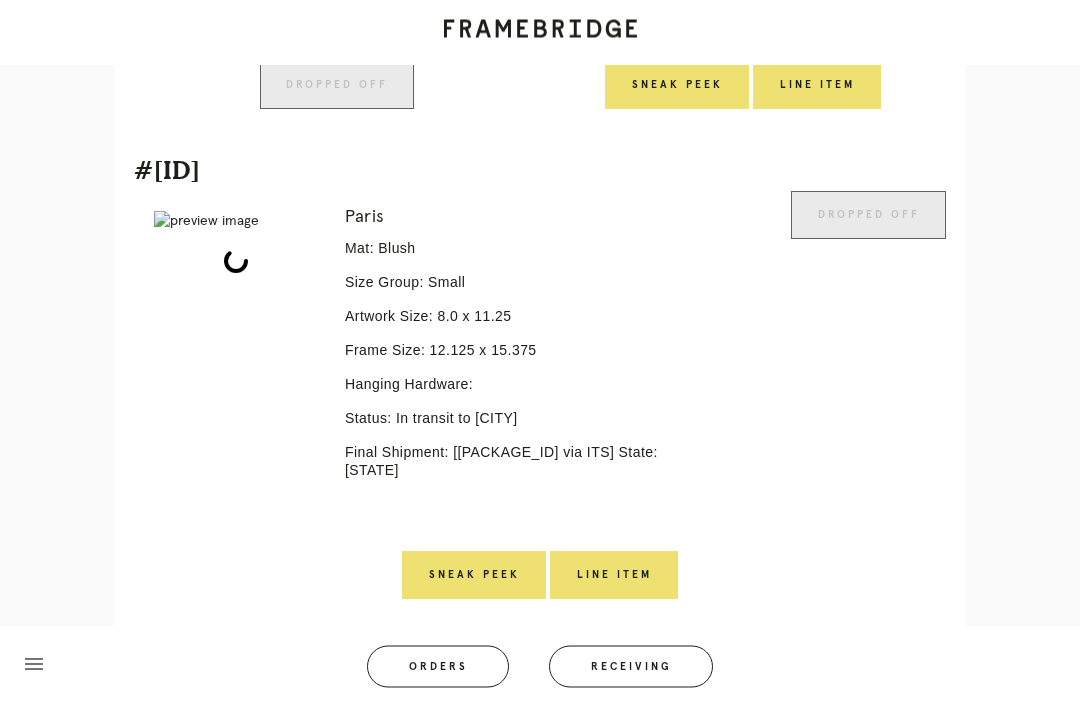 scroll, scrollTop: 966, scrollLeft: 0, axis: vertical 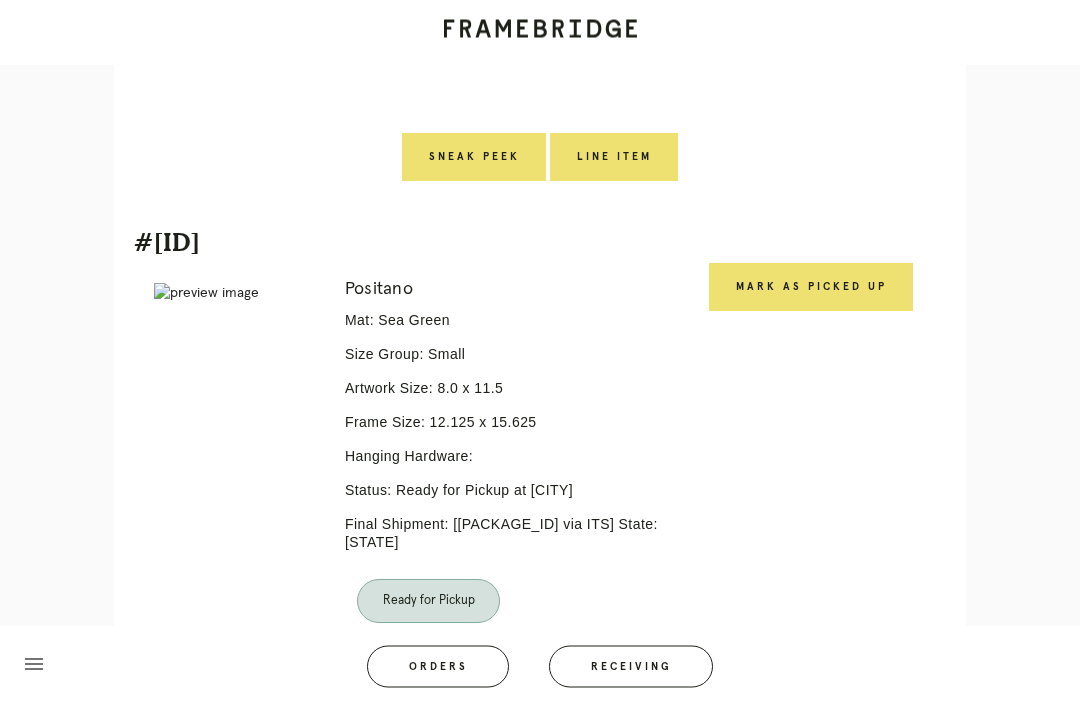click on "Mark as Picked Up" at bounding box center (811, 288) 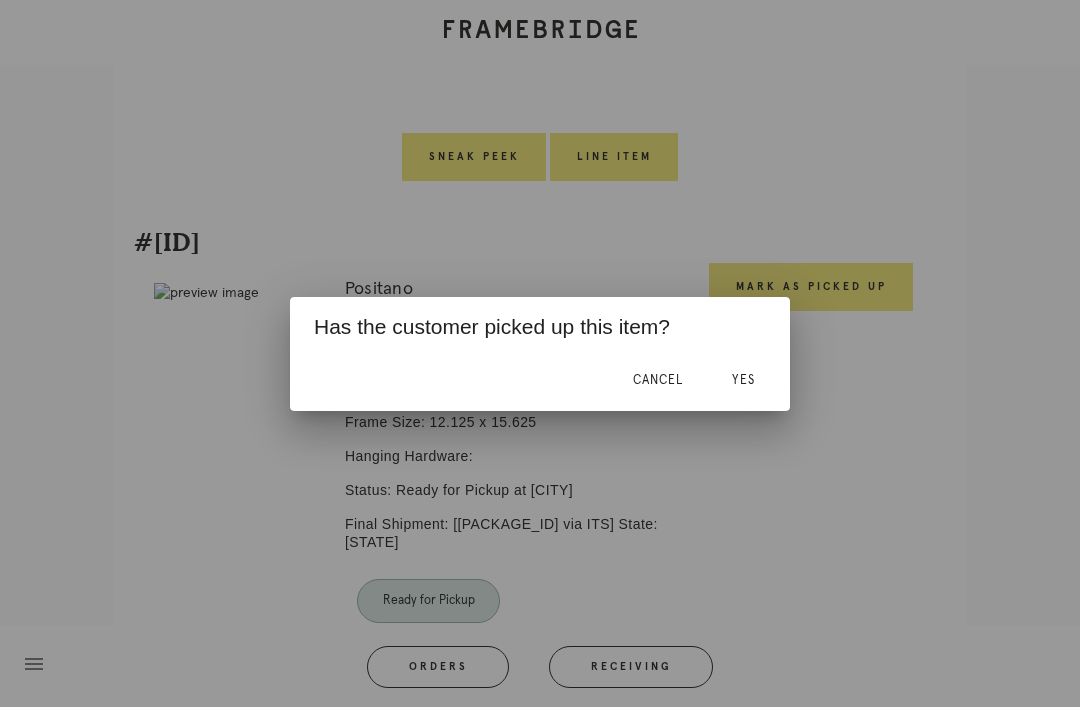 click on "Yes" at bounding box center [743, 381] 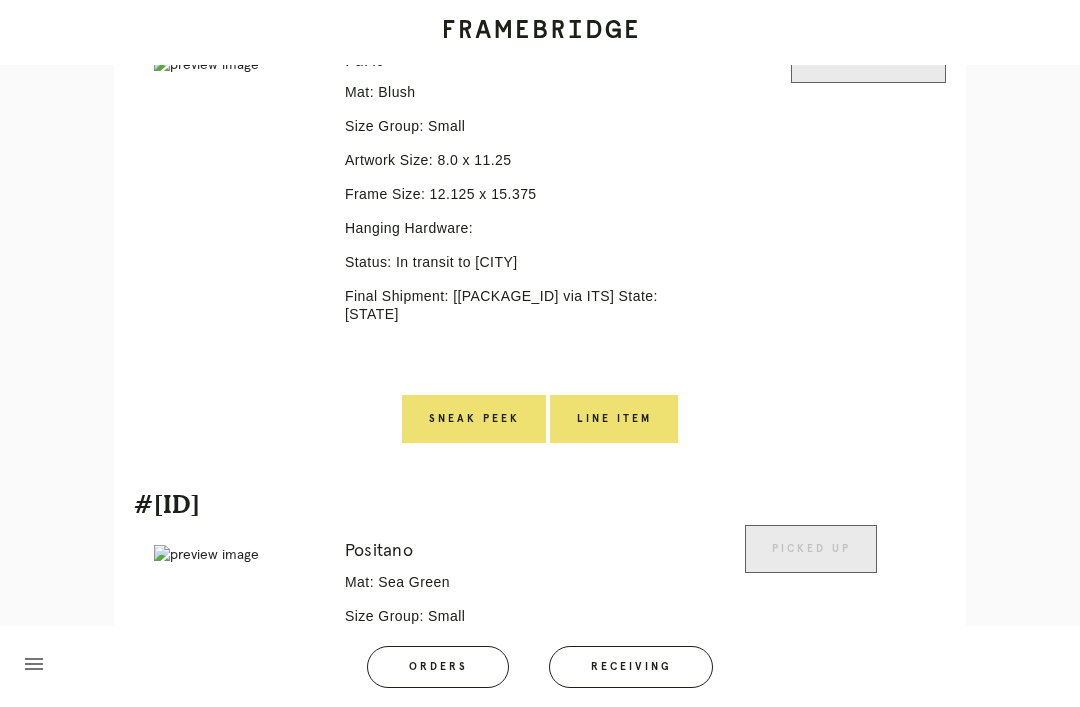 scroll, scrollTop: 1110, scrollLeft: 0, axis: vertical 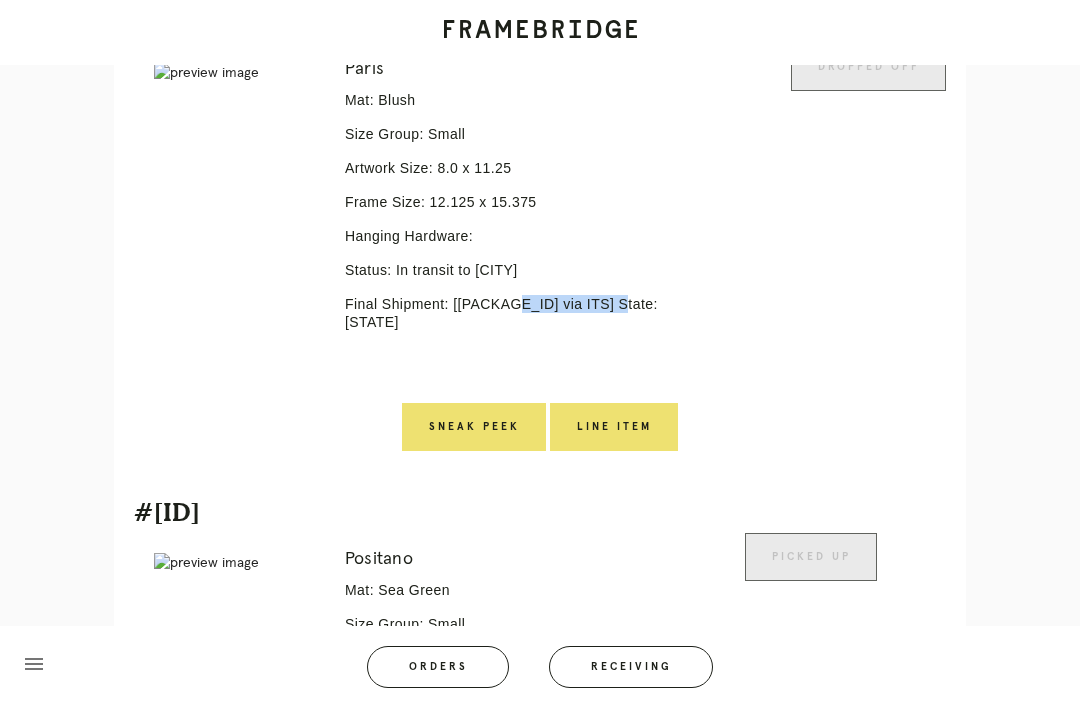 click on "Receiving" at bounding box center [631, 667] 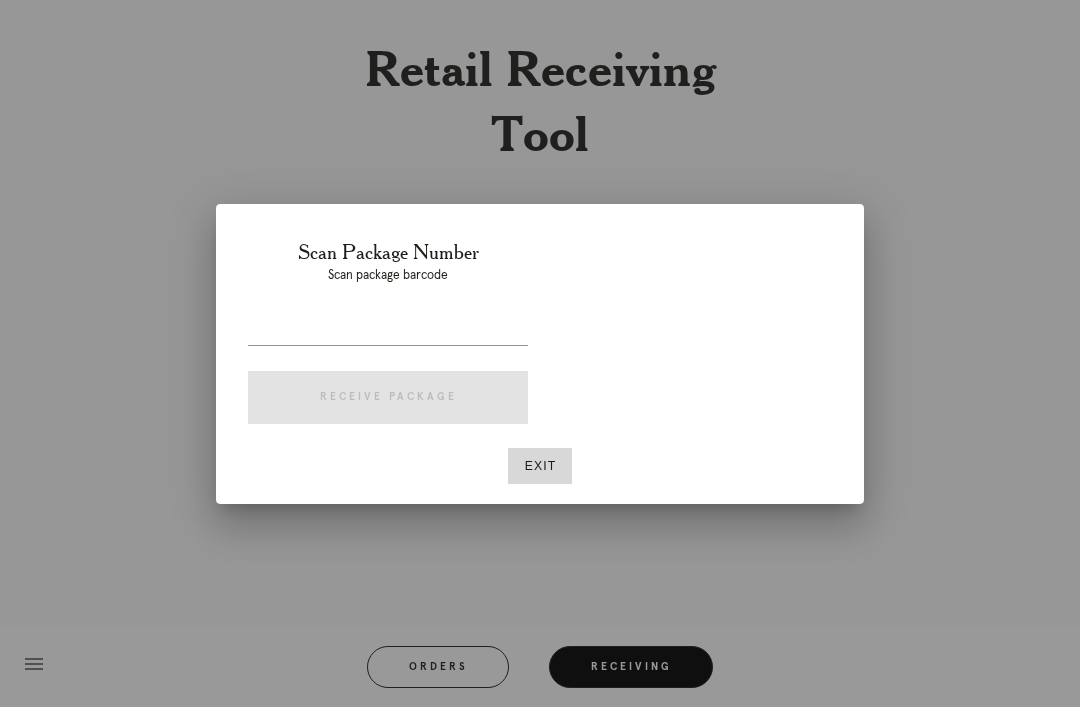 scroll, scrollTop: 64, scrollLeft: 0, axis: vertical 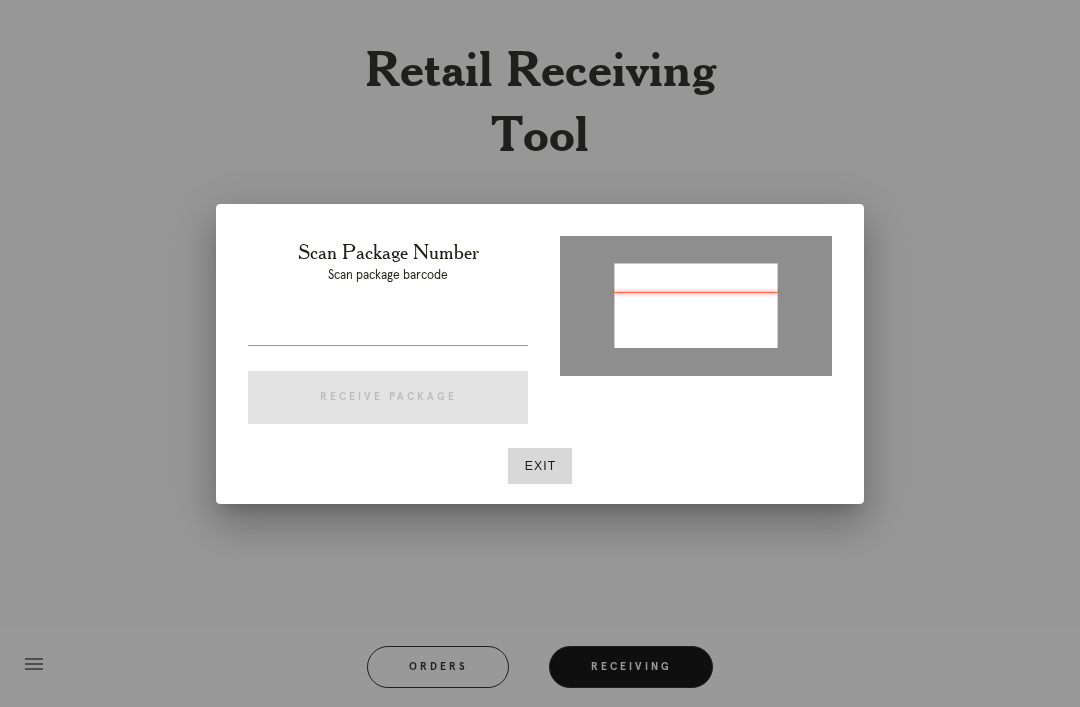 click at bounding box center [388, 329] 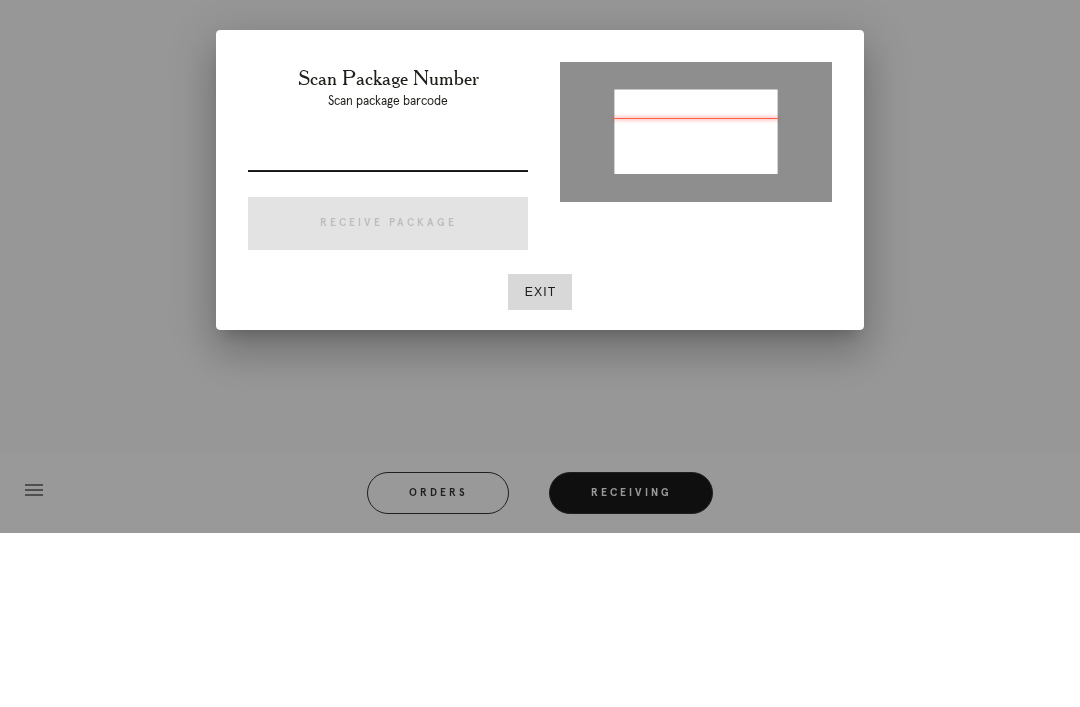 click at bounding box center (388, 329) 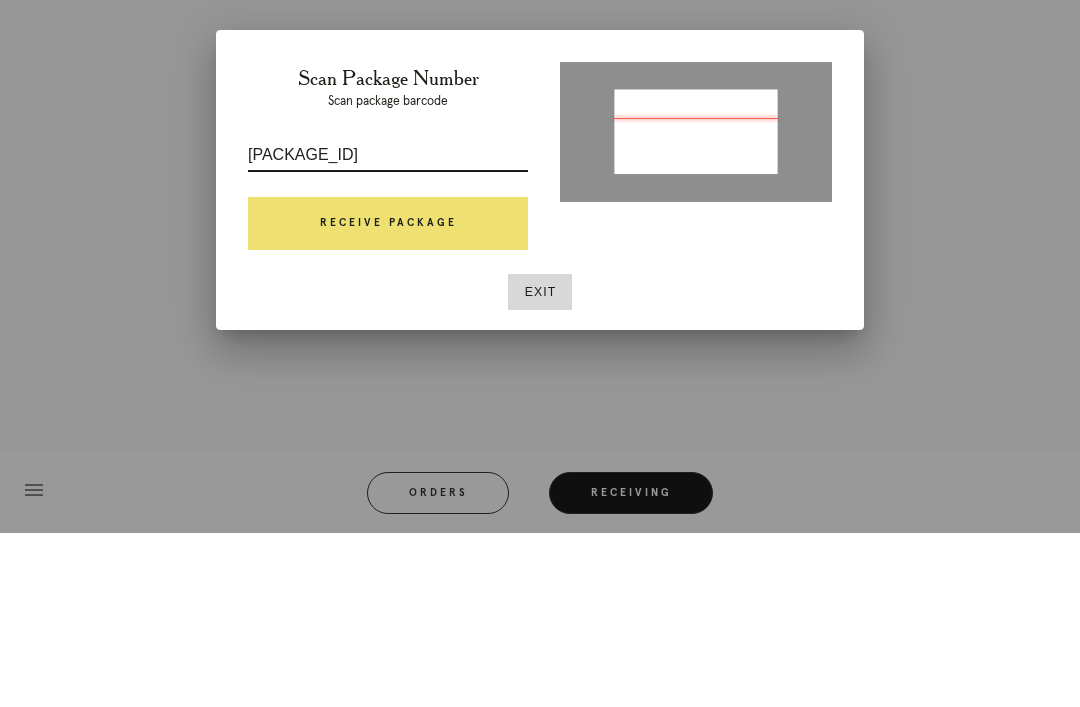 type on "P137941262184051" 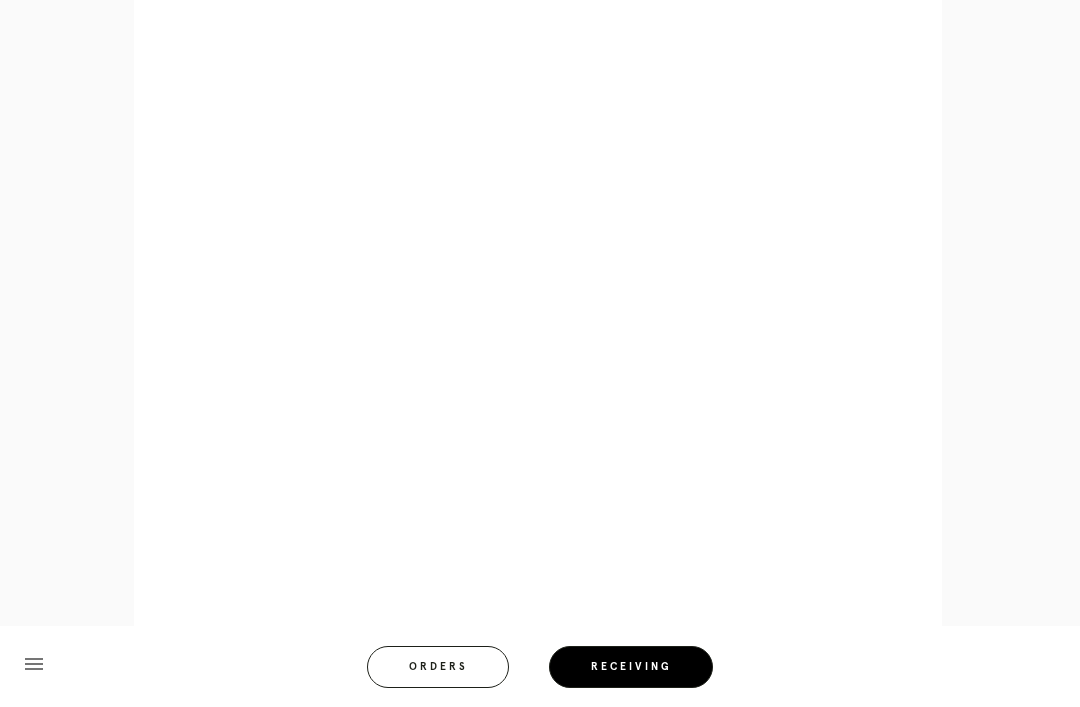 scroll, scrollTop: 858, scrollLeft: 0, axis: vertical 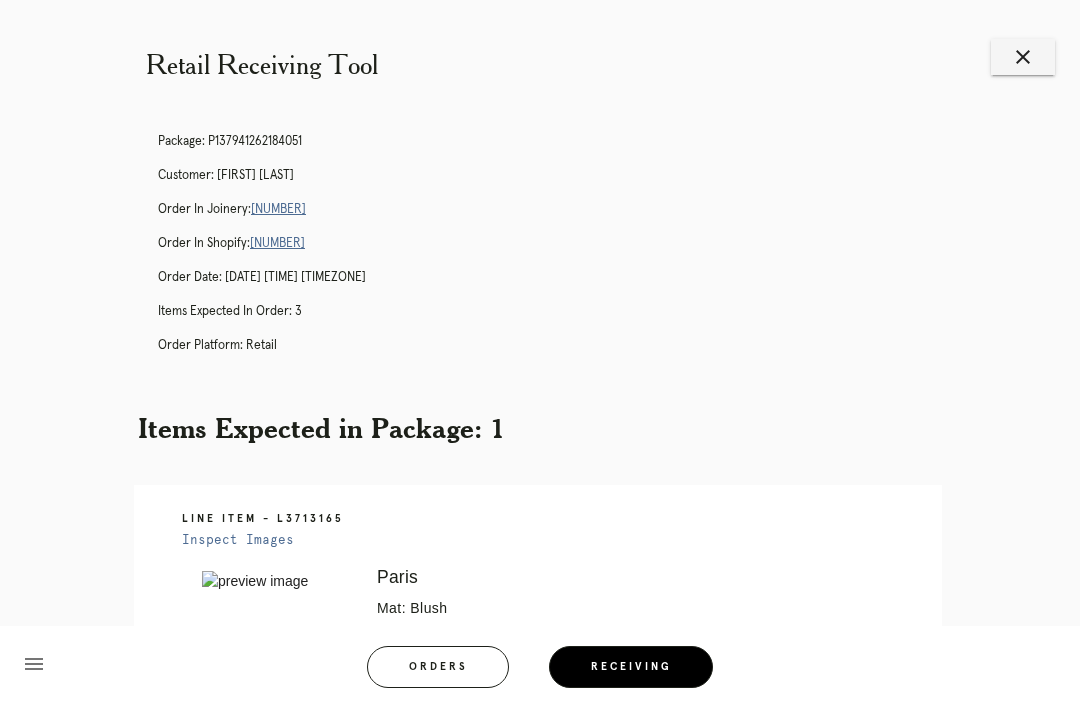 click on "[NUMBER]" at bounding box center (278, 209) 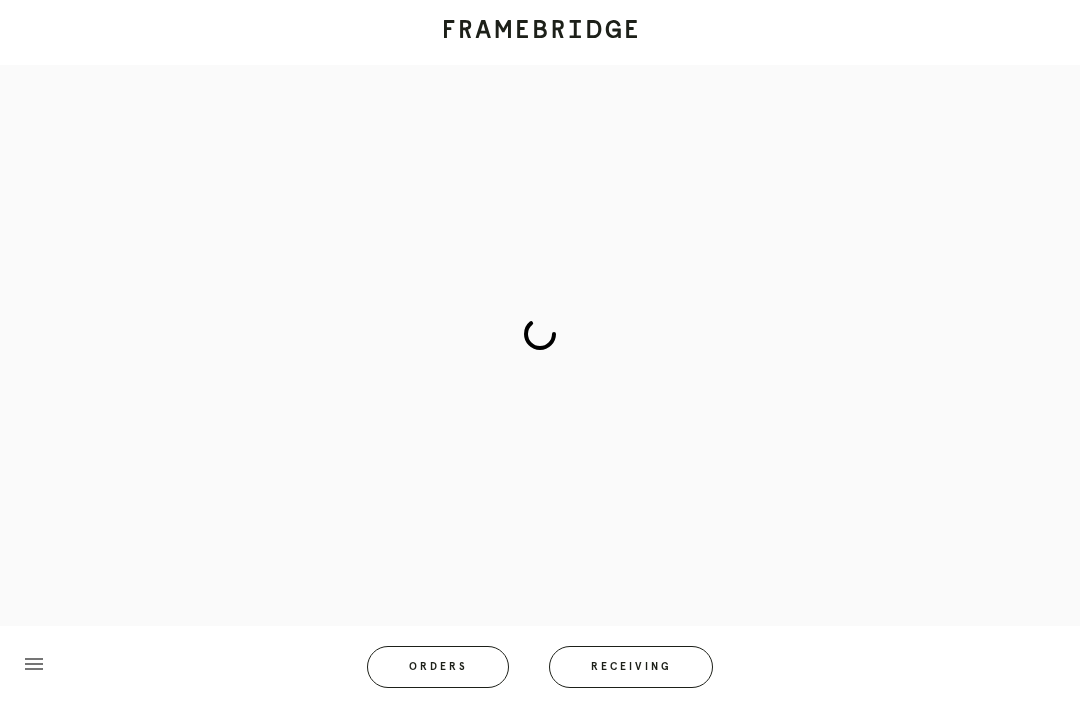 scroll, scrollTop: 0, scrollLeft: 0, axis: both 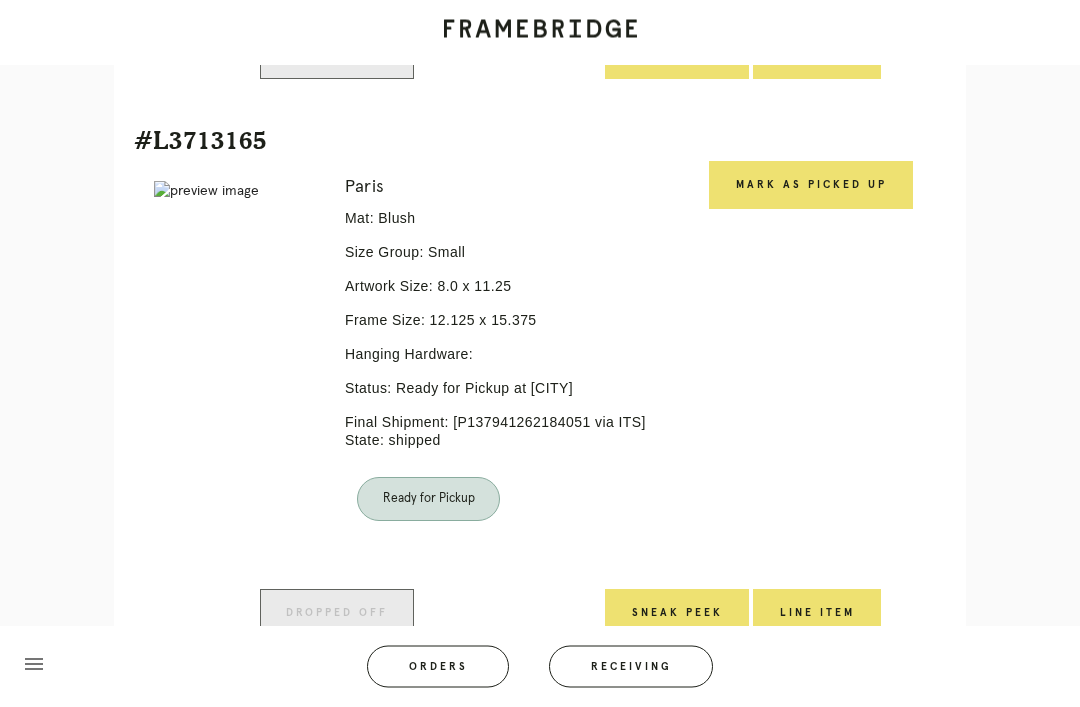 click on "Mark as Picked Up" at bounding box center (811, 186) 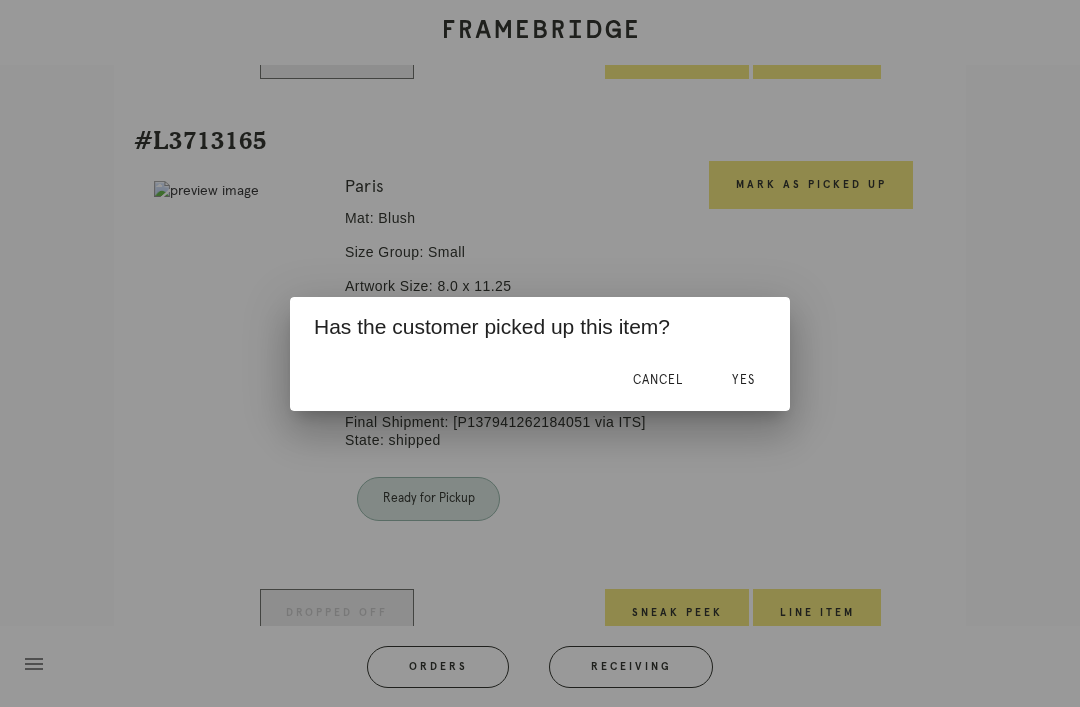 click on "Yes" at bounding box center (743, 380) 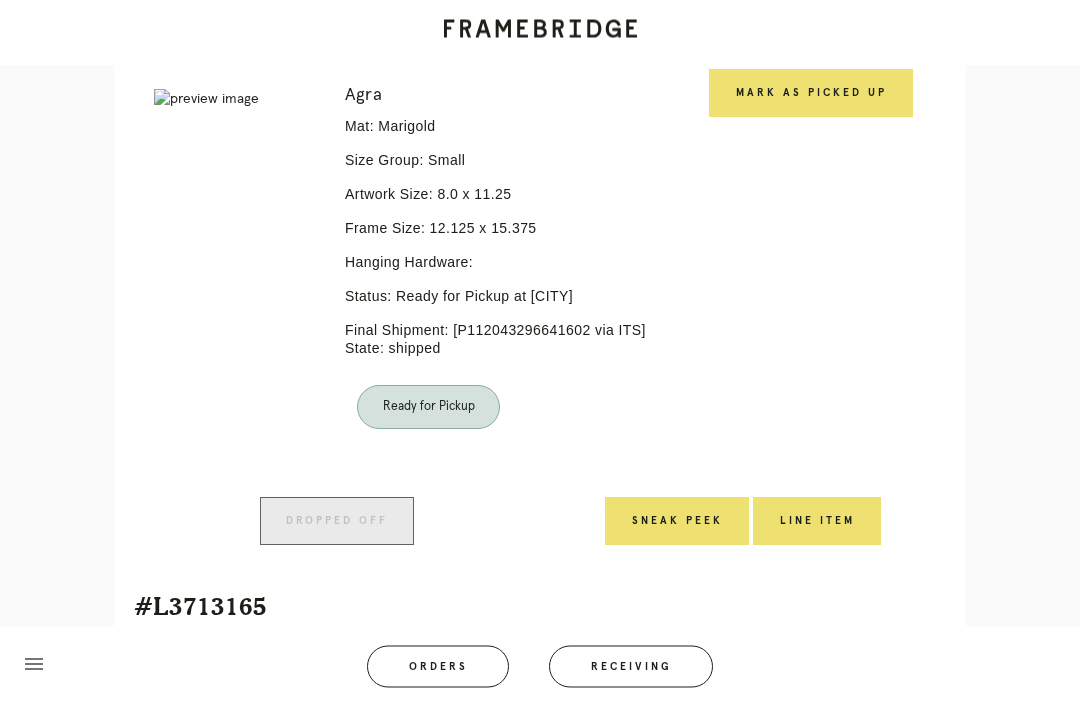 scroll, scrollTop: 496, scrollLeft: 0, axis: vertical 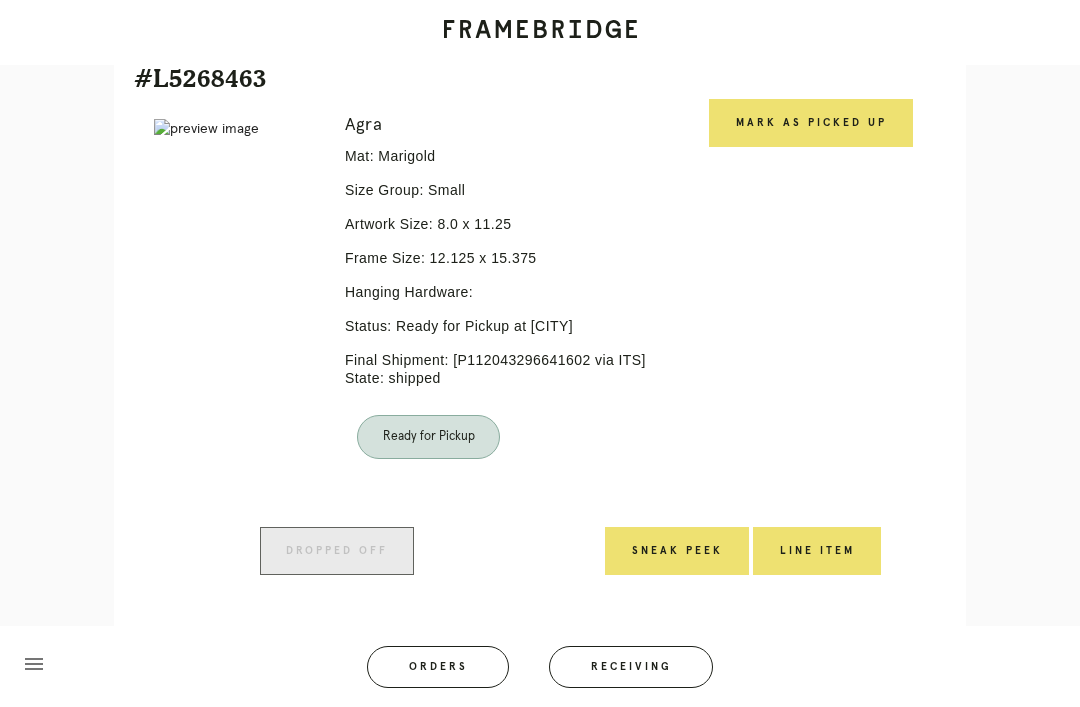 click on "Mark as Picked Up" at bounding box center [811, 123] 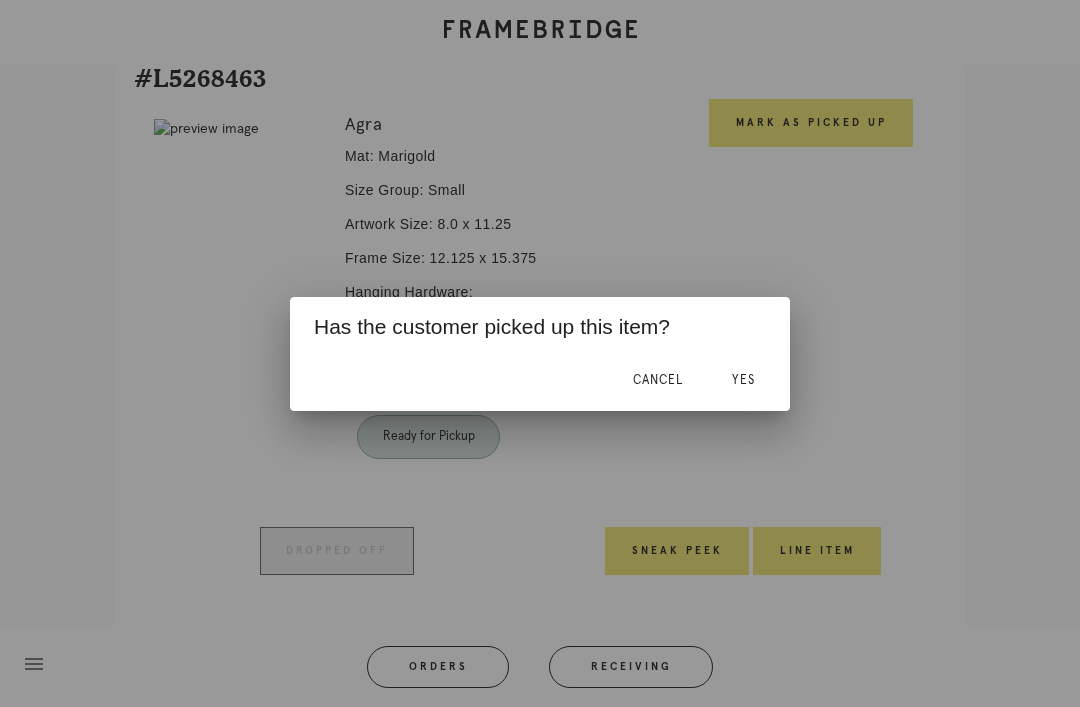 click on "Yes" at bounding box center (743, 381) 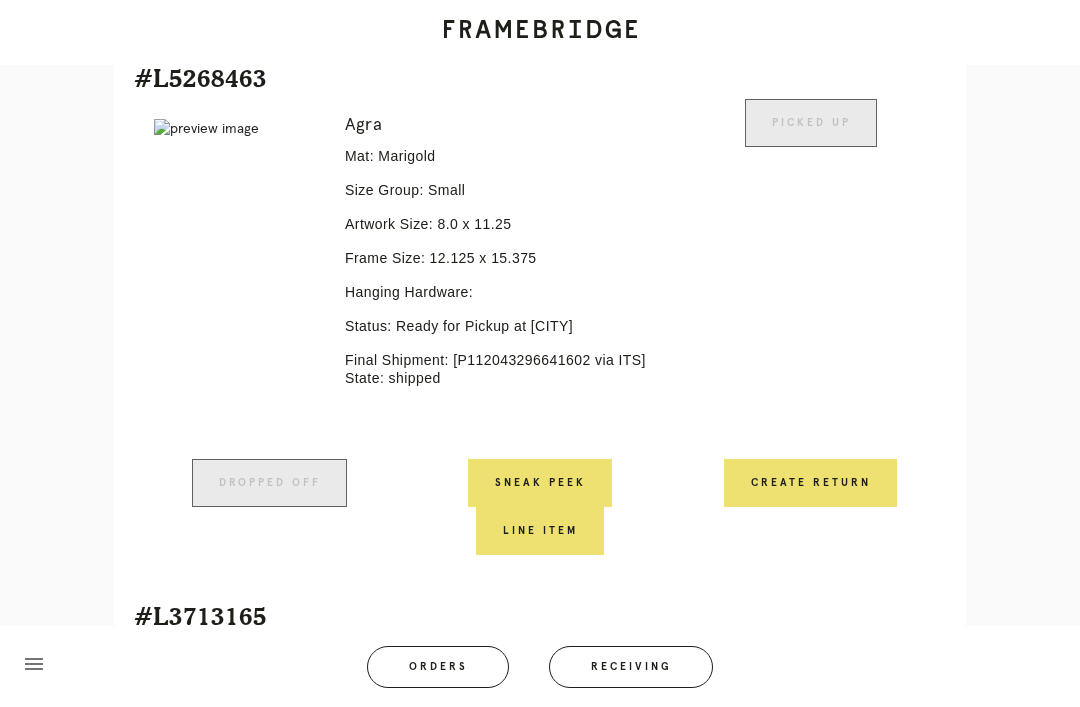 click on "Create Return" at bounding box center [810, 483] 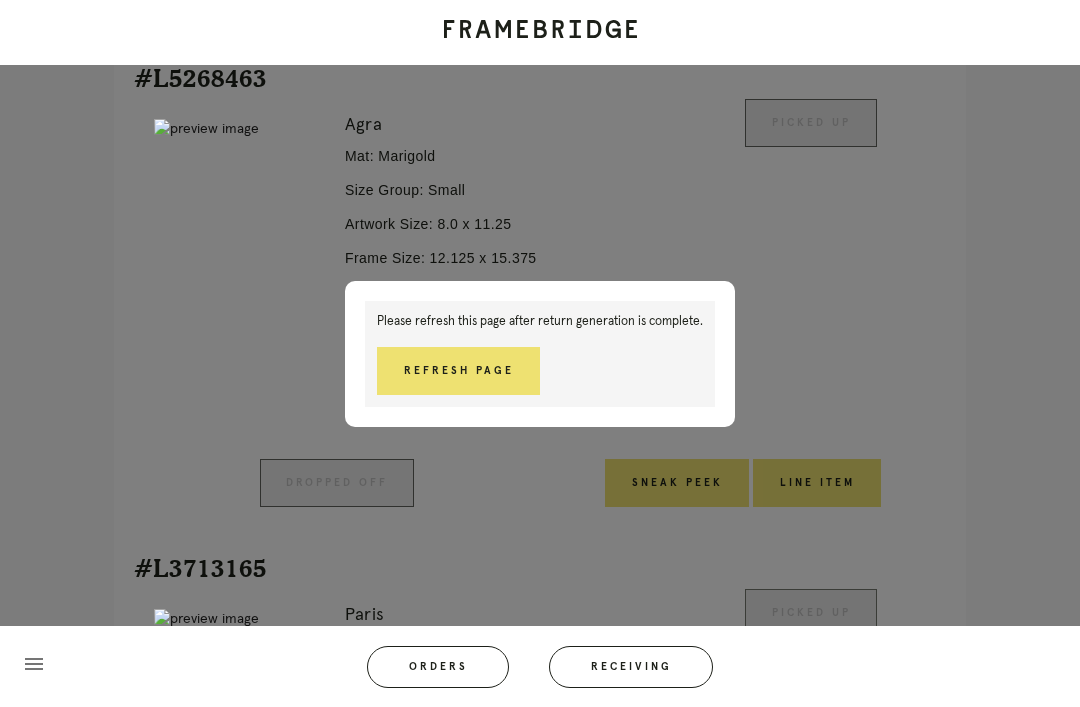 scroll, scrollTop: 528, scrollLeft: 0, axis: vertical 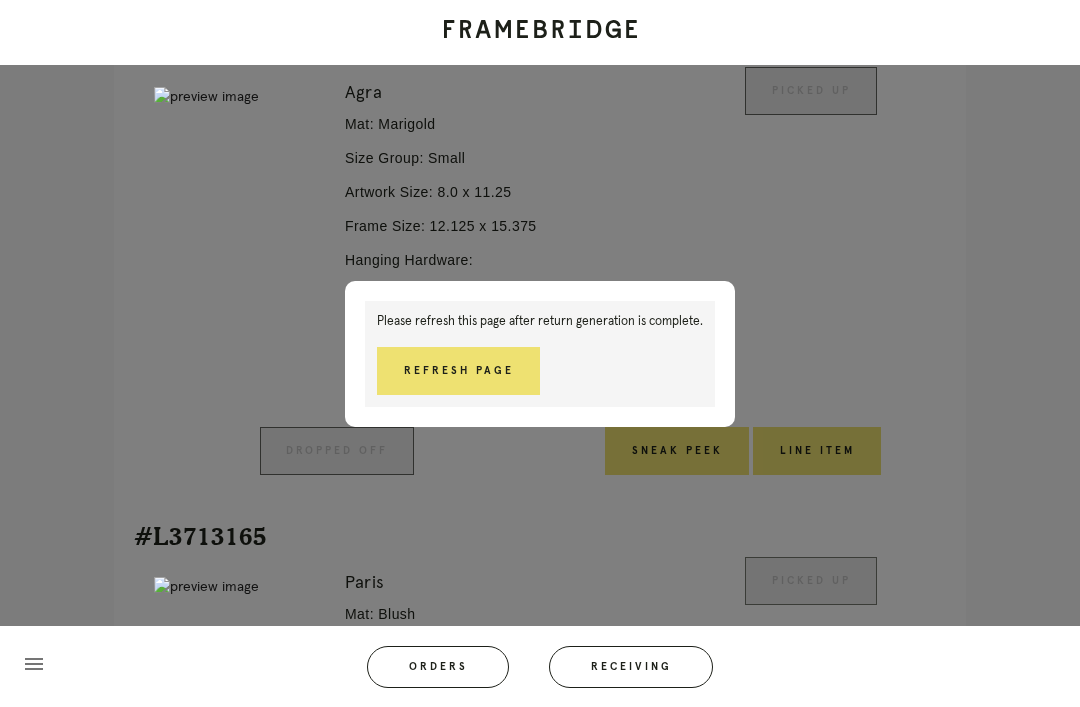 click on "Refresh Page" at bounding box center [458, 371] 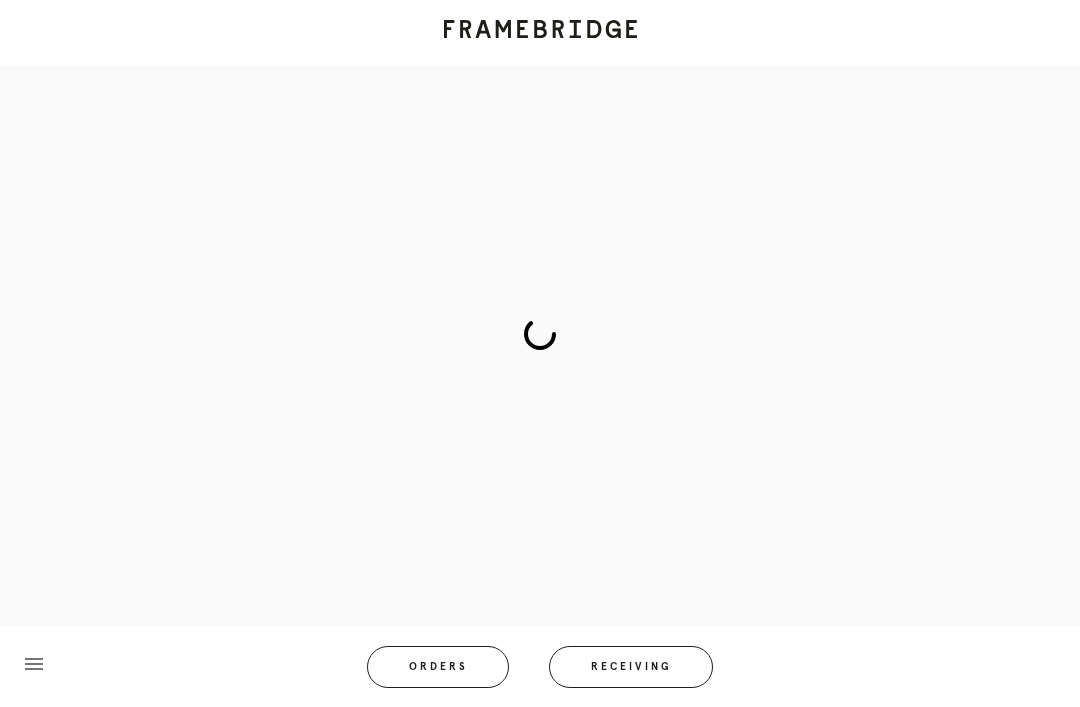 scroll, scrollTop: 83, scrollLeft: 0, axis: vertical 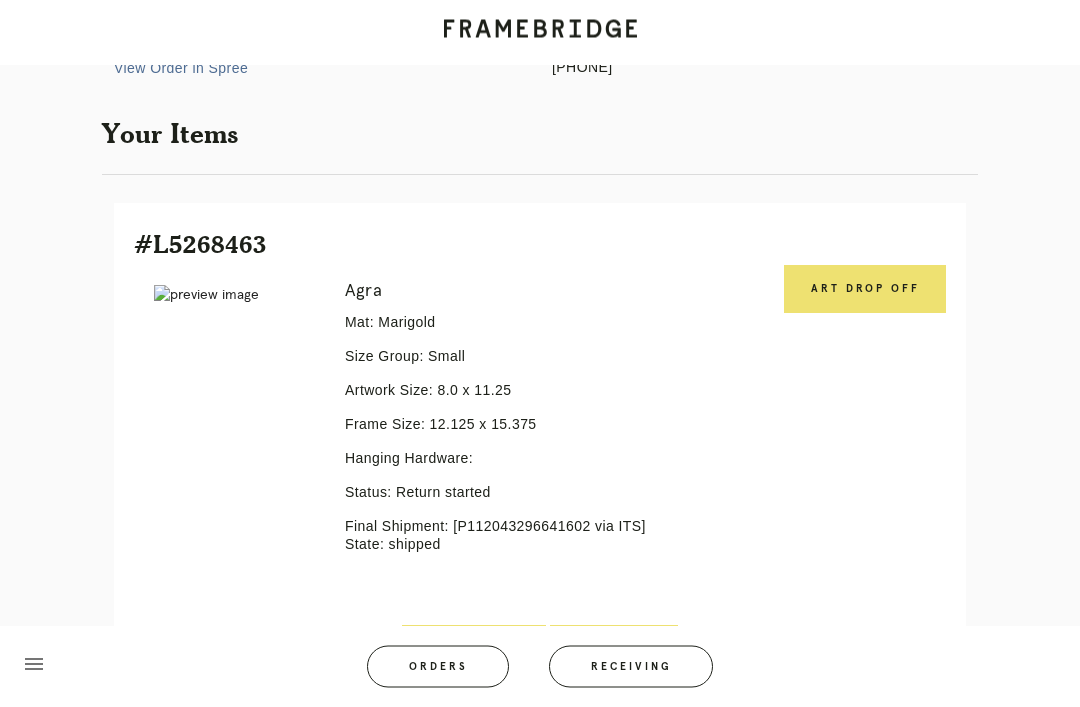click on "Art drop off" at bounding box center (865, 290) 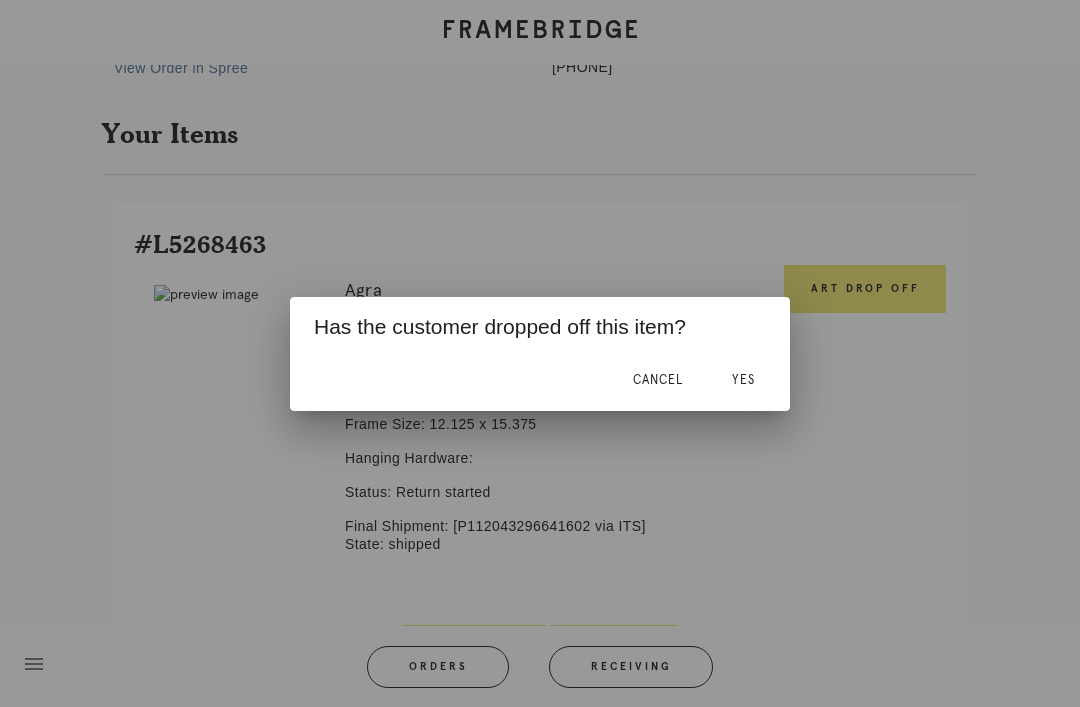 click on "Yes" at bounding box center (743, 381) 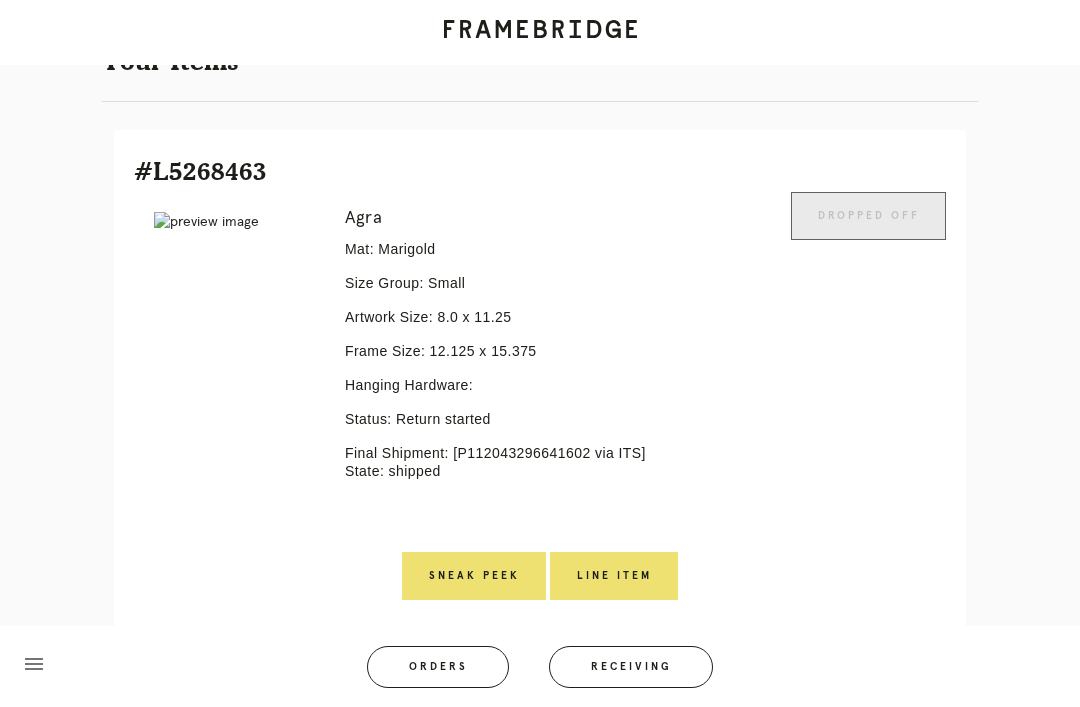 scroll, scrollTop: 402, scrollLeft: 0, axis: vertical 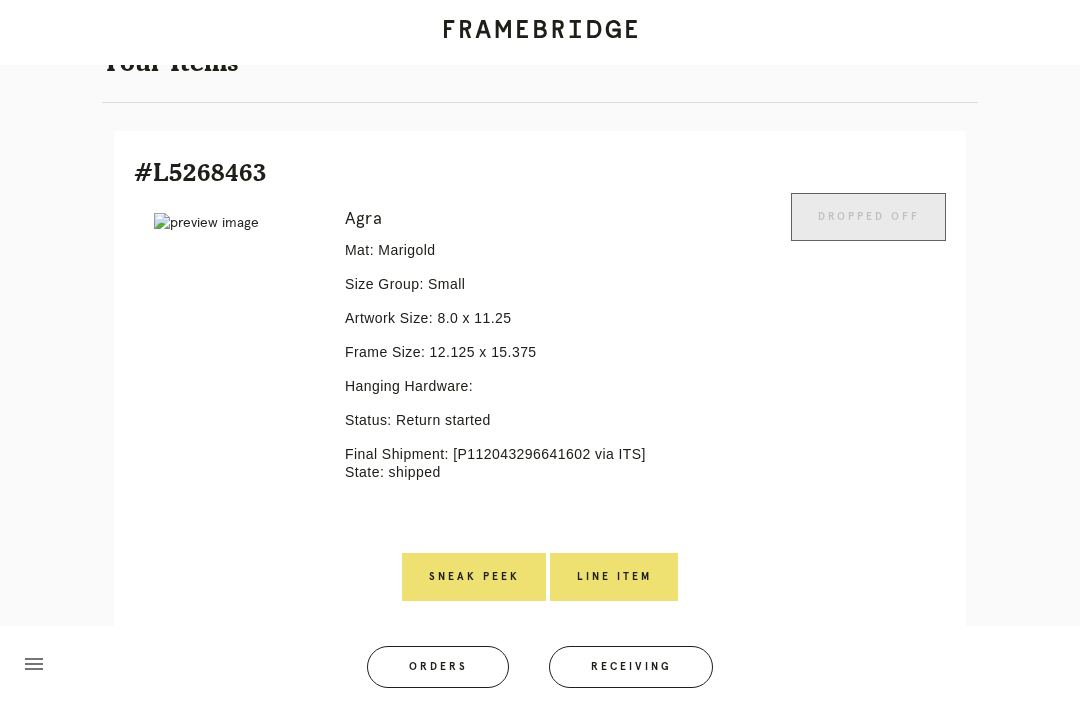 click on "Line Item" at bounding box center (614, 577) 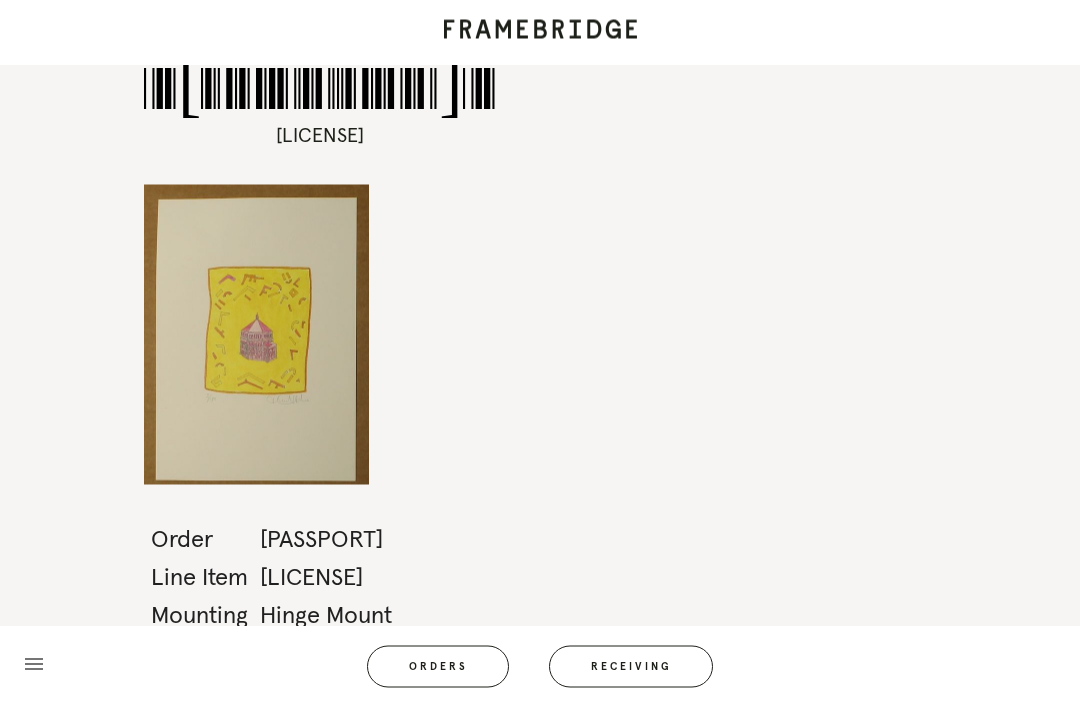 scroll, scrollTop: 0, scrollLeft: 0, axis: both 